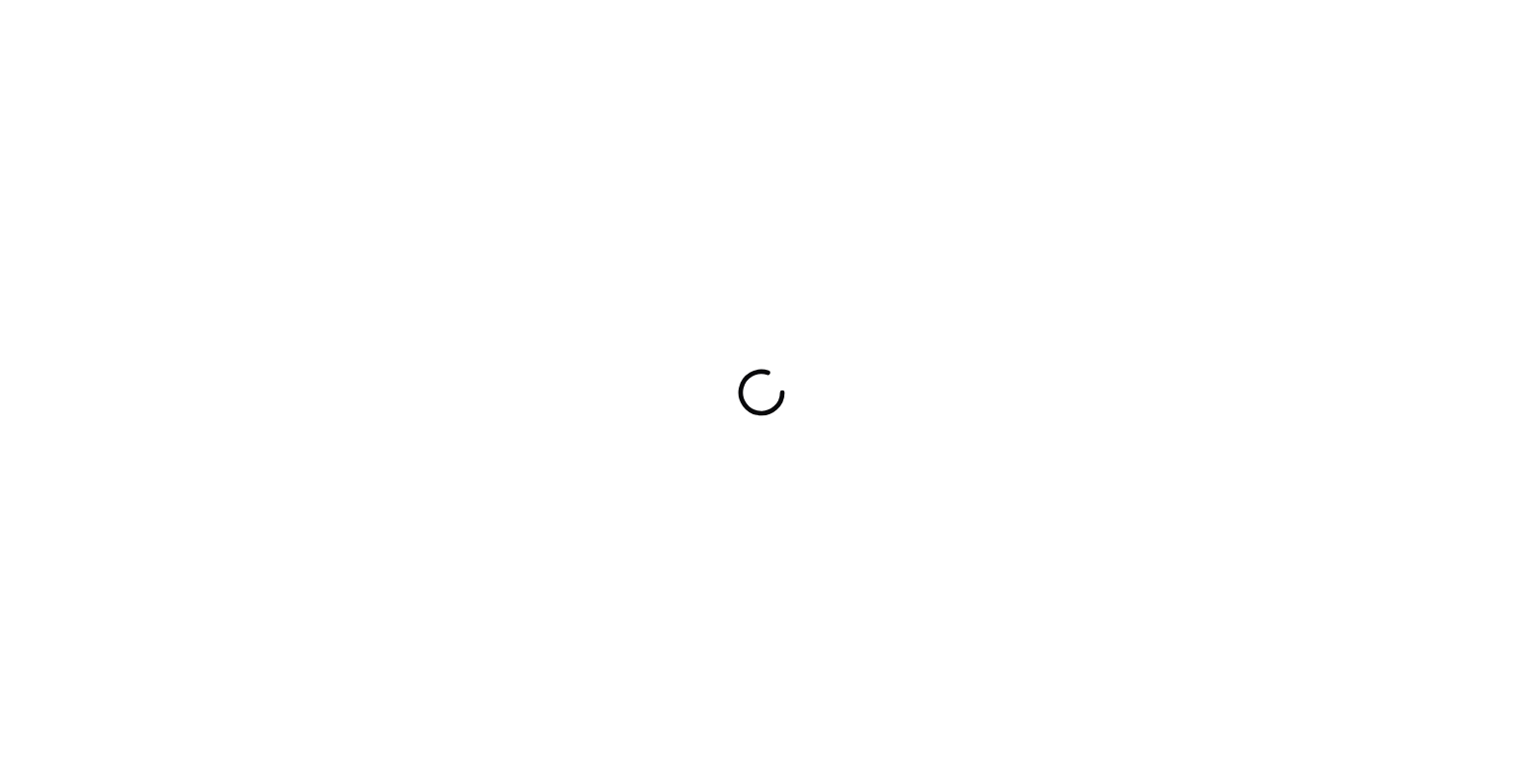 scroll, scrollTop: 0, scrollLeft: 0, axis: both 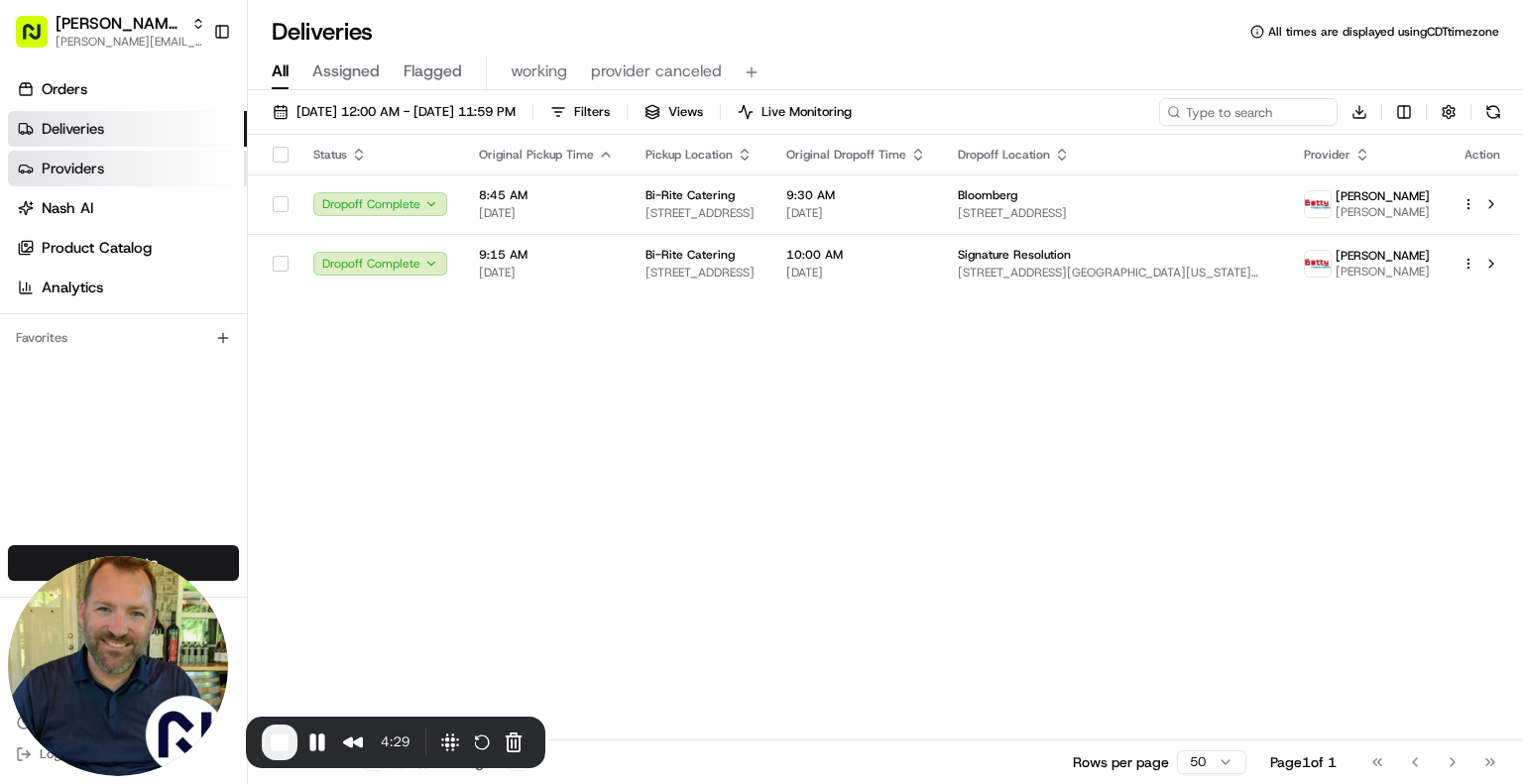 click on "Providers" at bounding box center (127, 168) 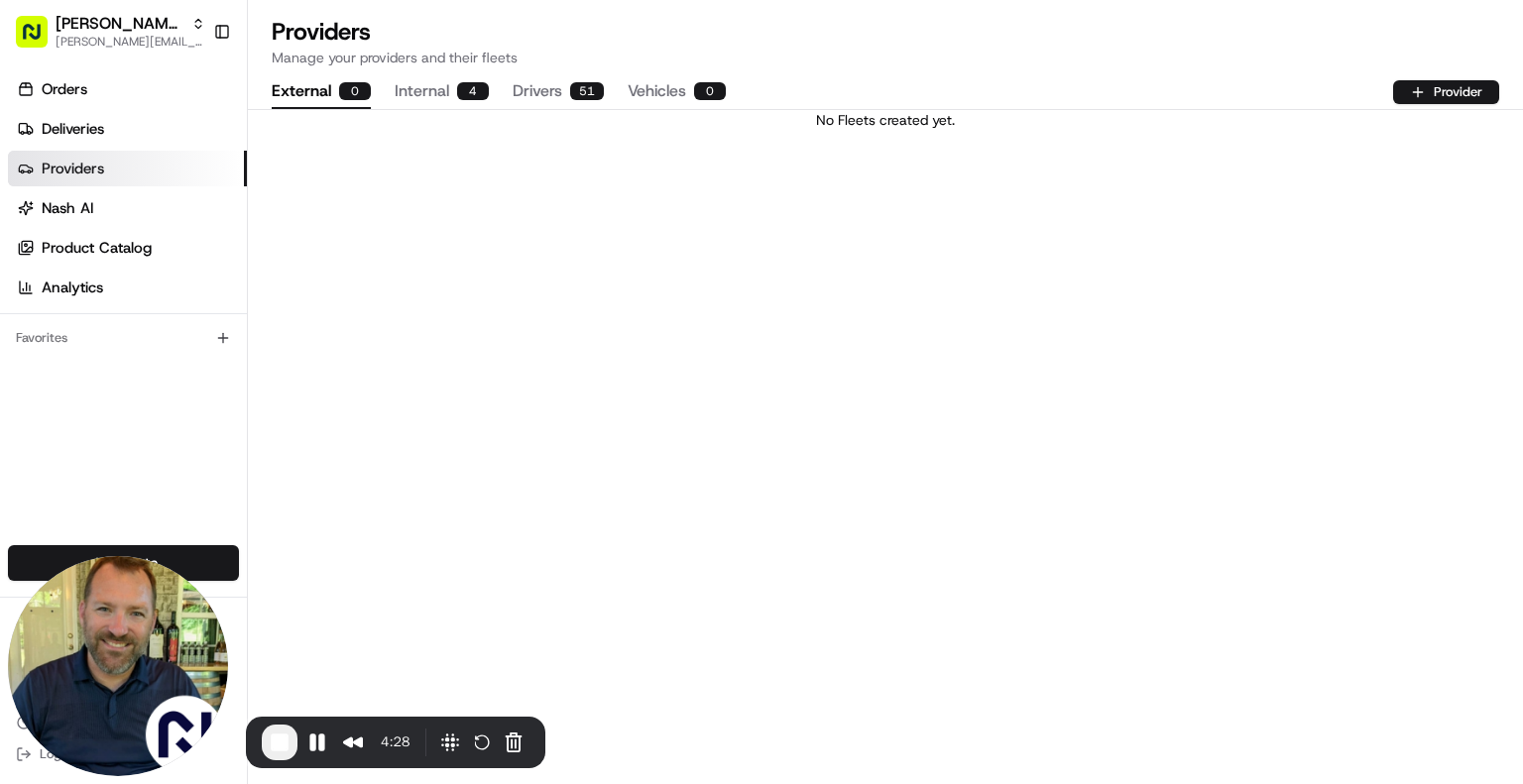 scroll, scrollTop: 0, scrollLeft: 0, axis: both 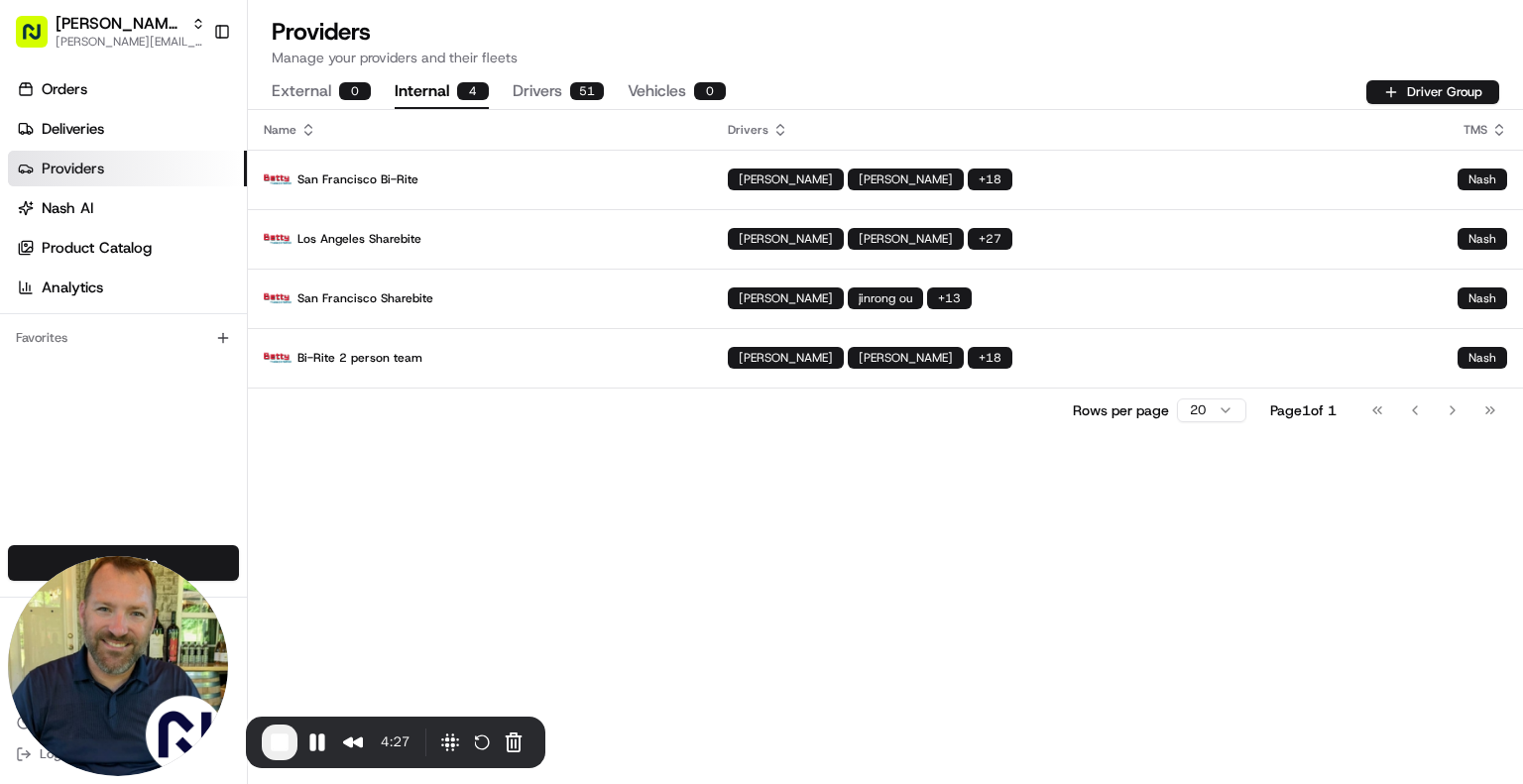 click on "Internal 4" at bounding box center (441, 92) 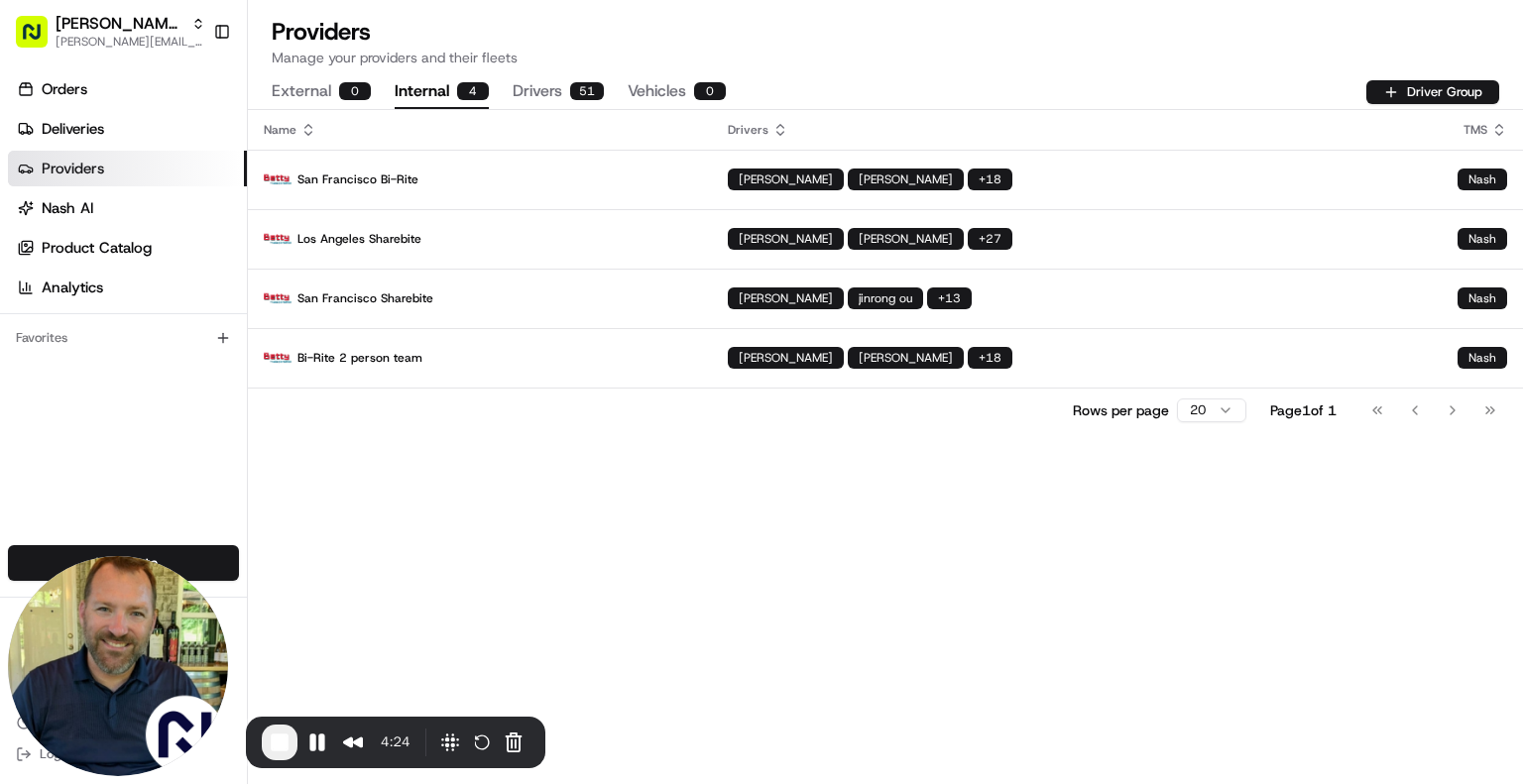 click on "Drivers 51" at bounding box center (558, 92) 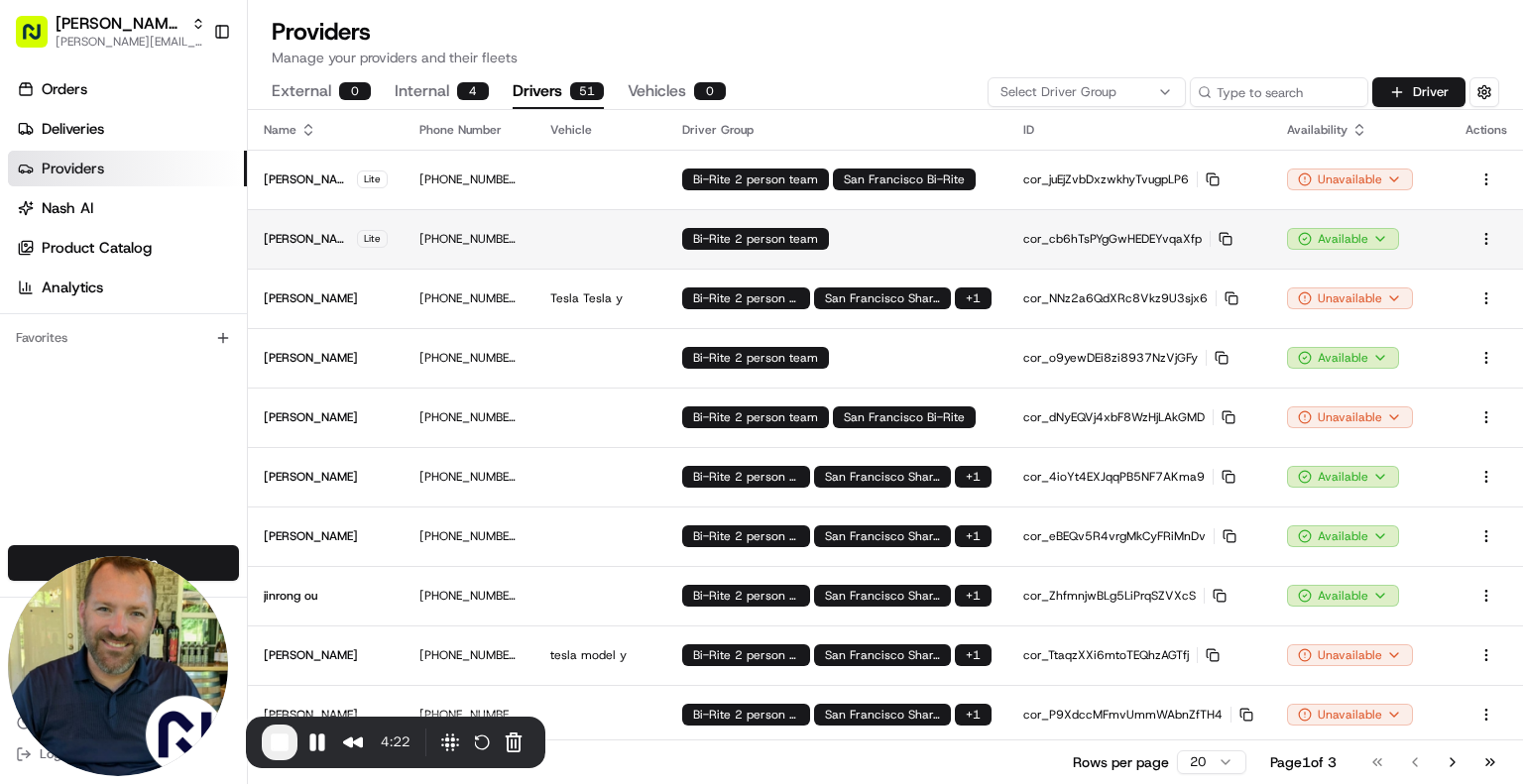 click at bounding box center (600, 239) 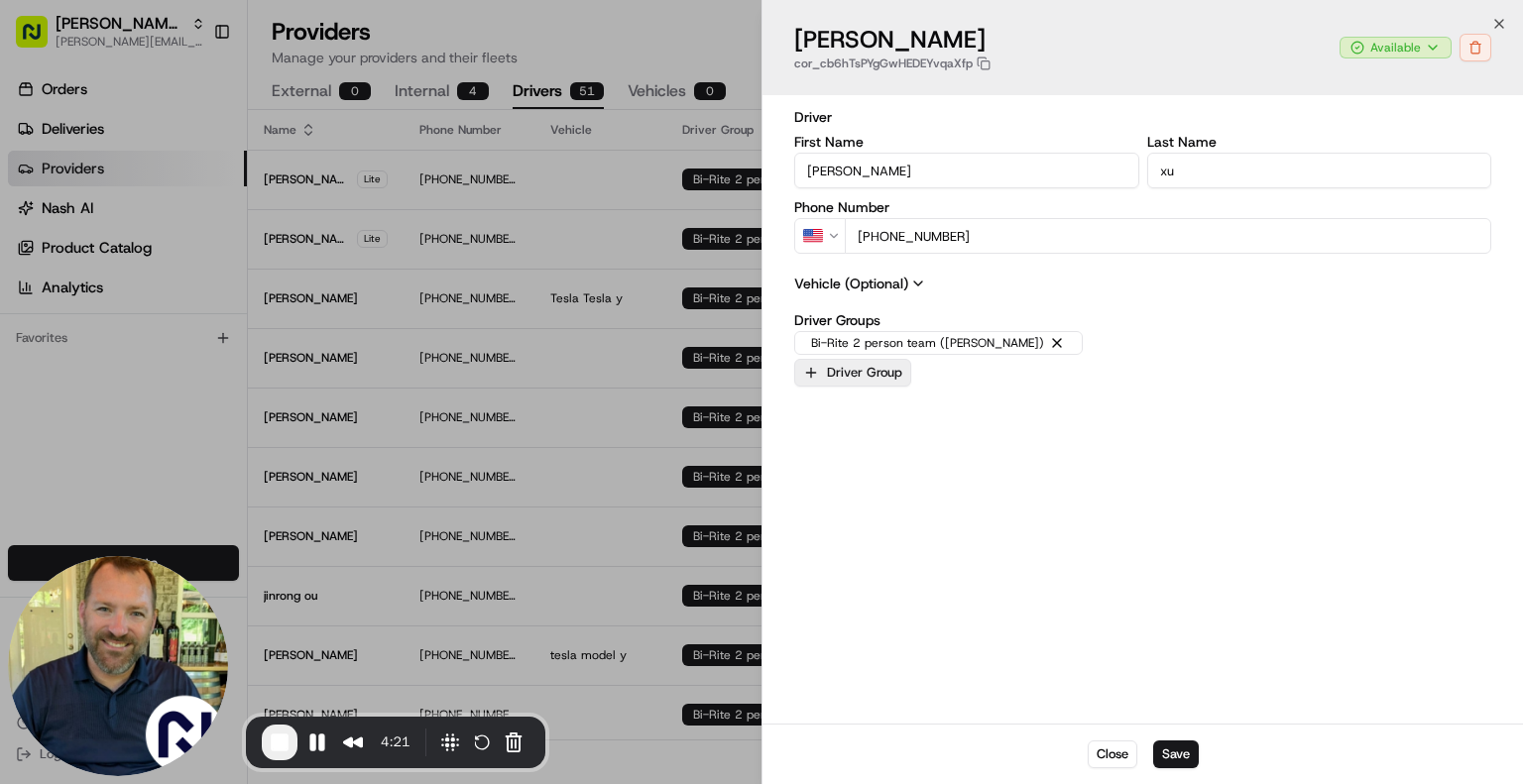click on "Driver Group" at bounding box center [853, 373] 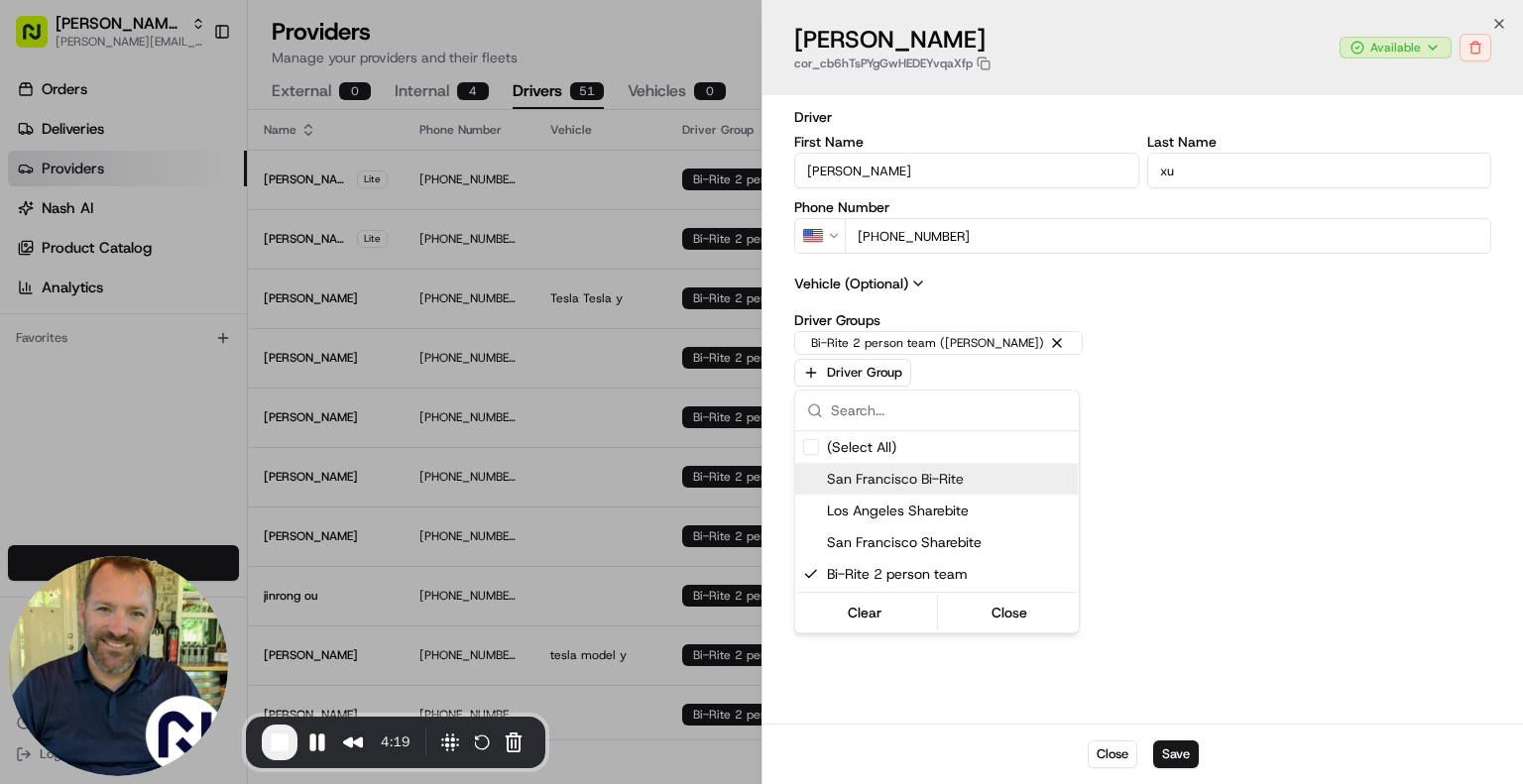 click at bounding box center [762, 392] 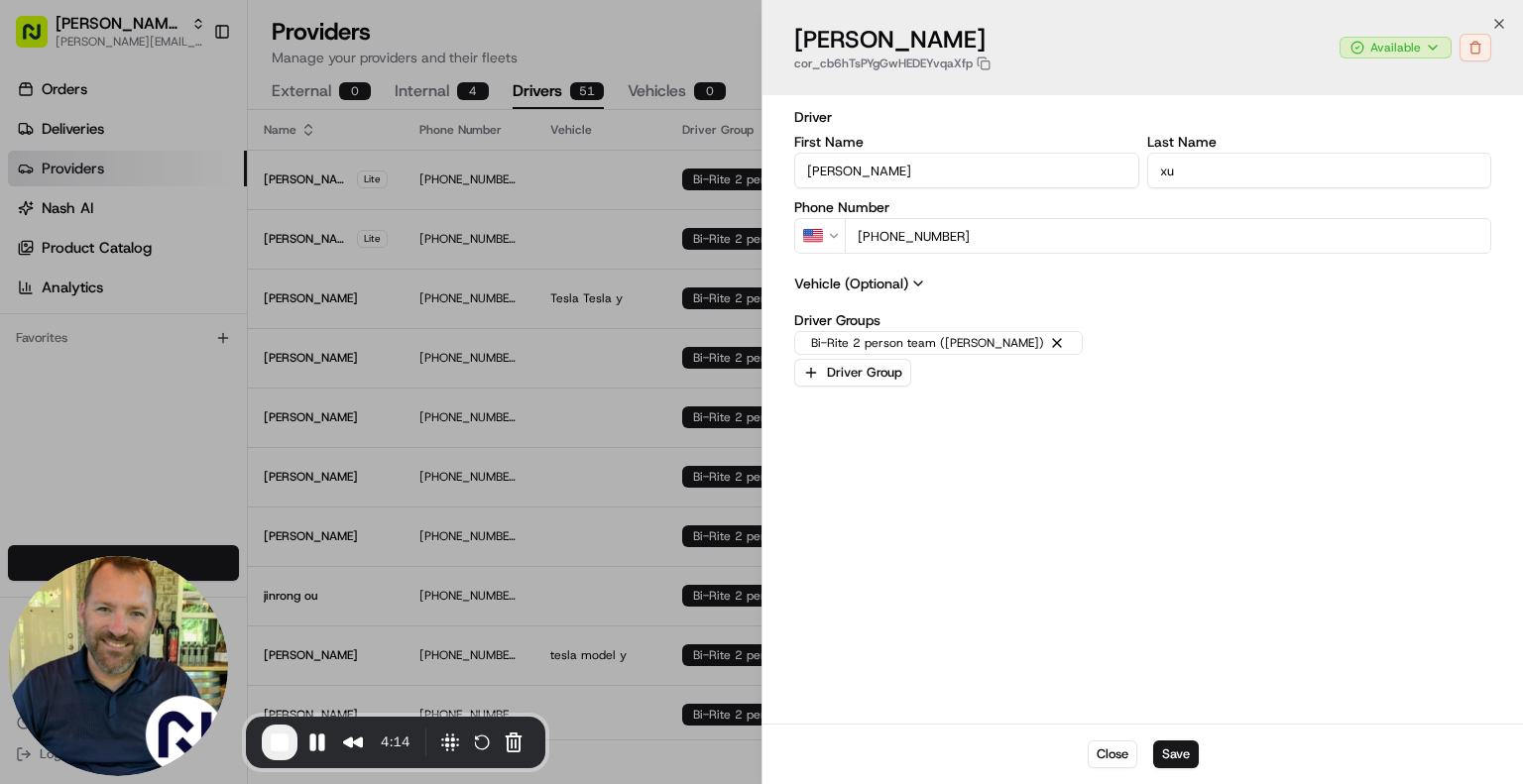 click on "[PHONE_NUMBER]" at bounding box center [1168, 236] 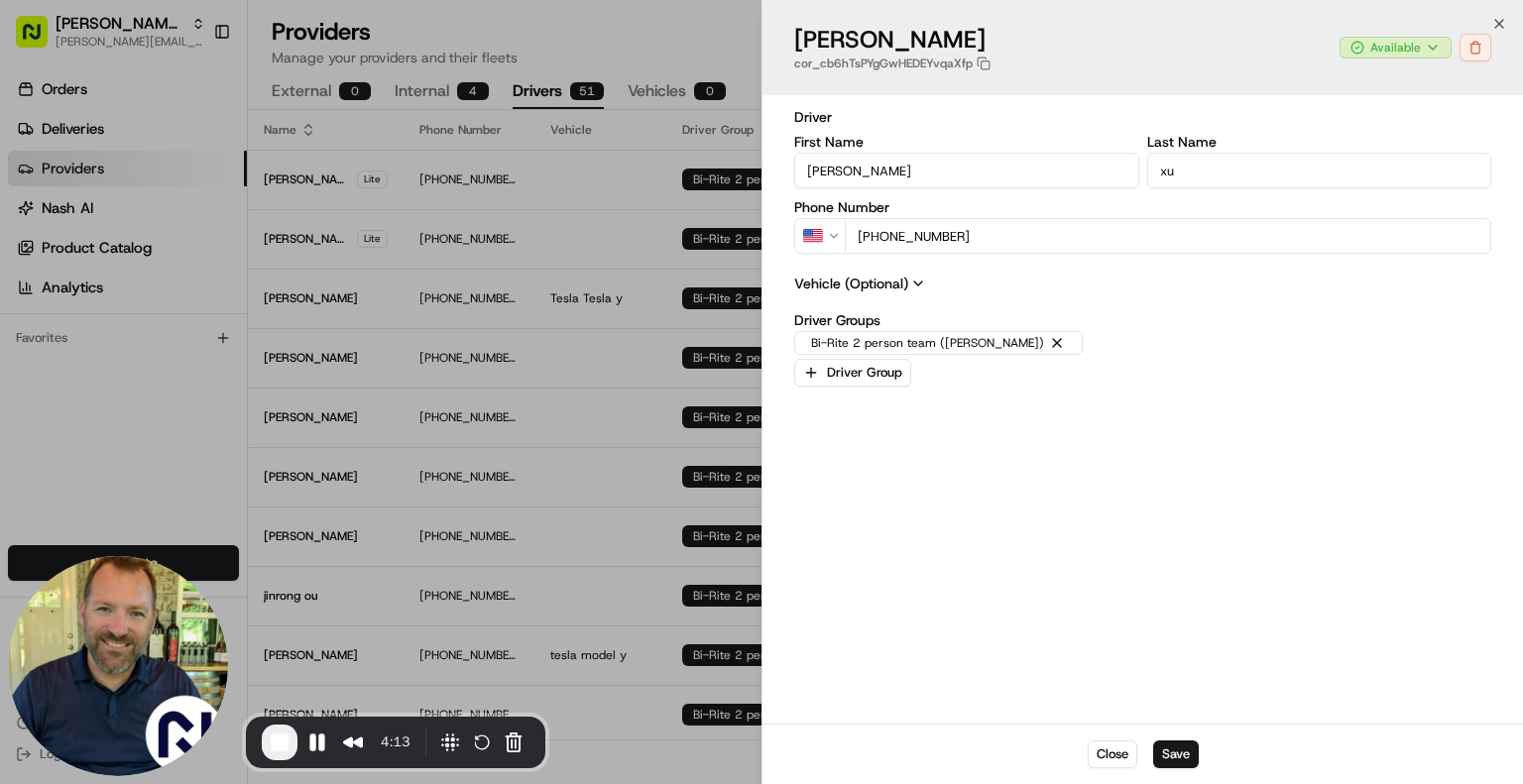 type 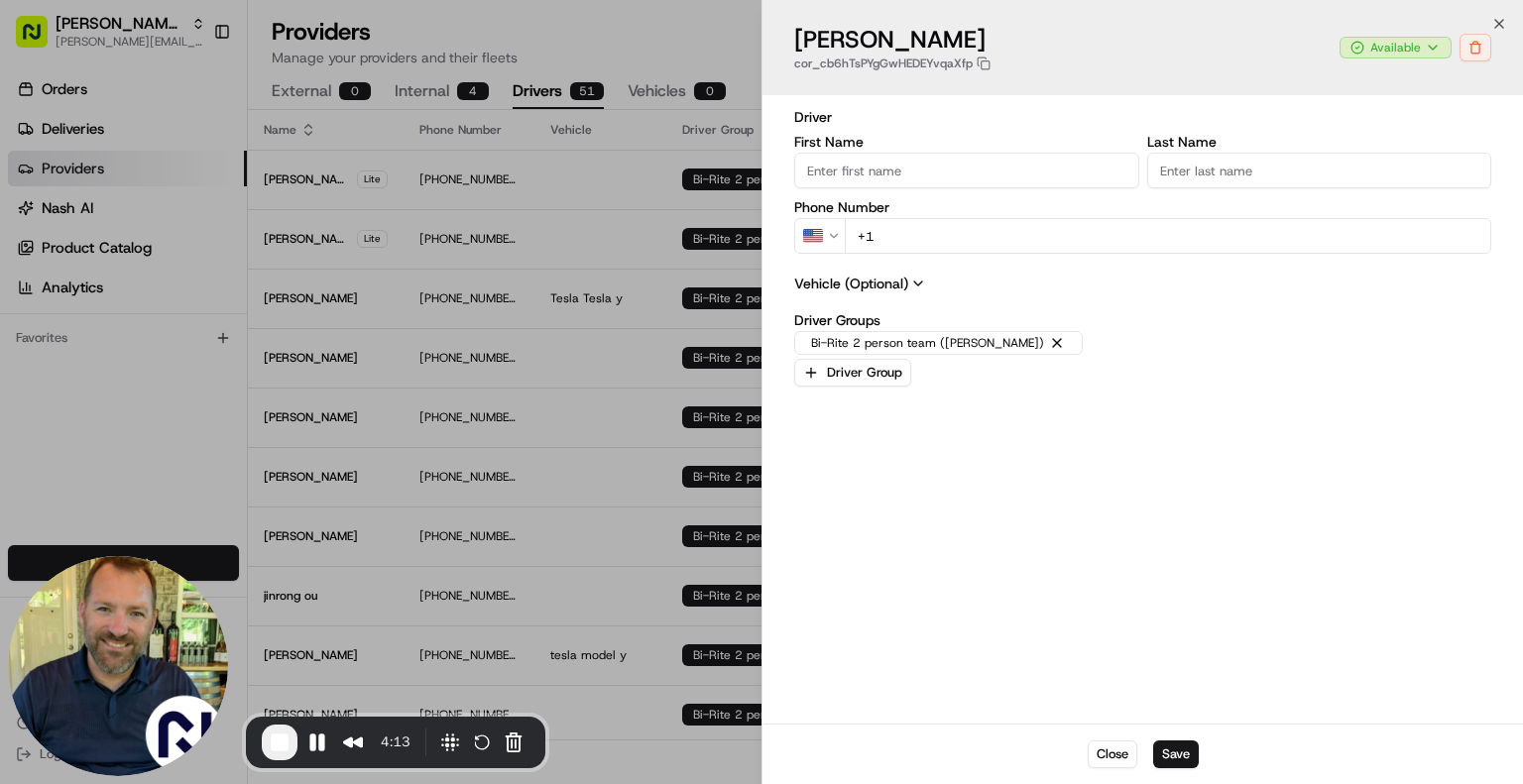click at bounding box center [280, 742] 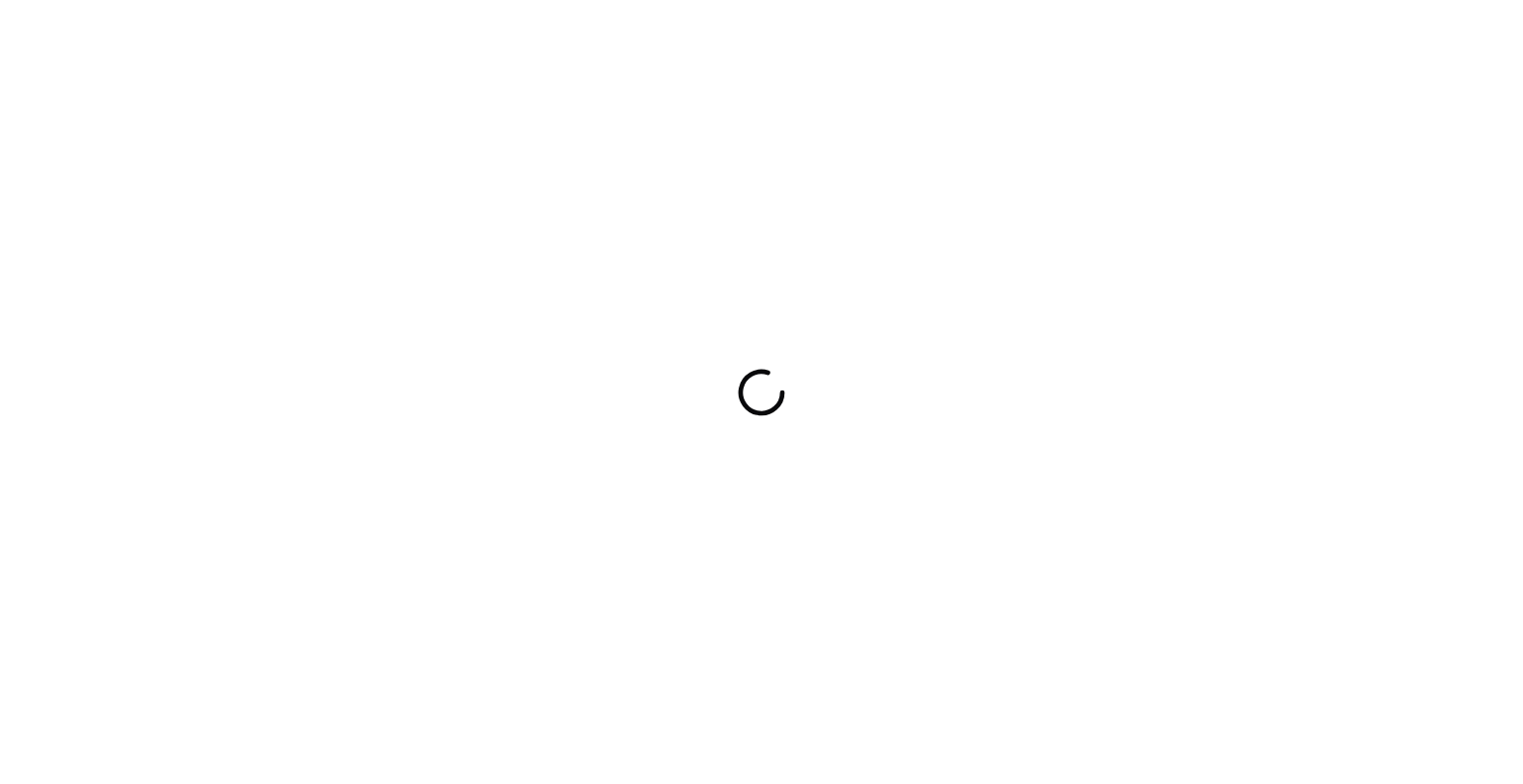 scroll, scrollTop: 0, scrollLeft: 0, axis: both 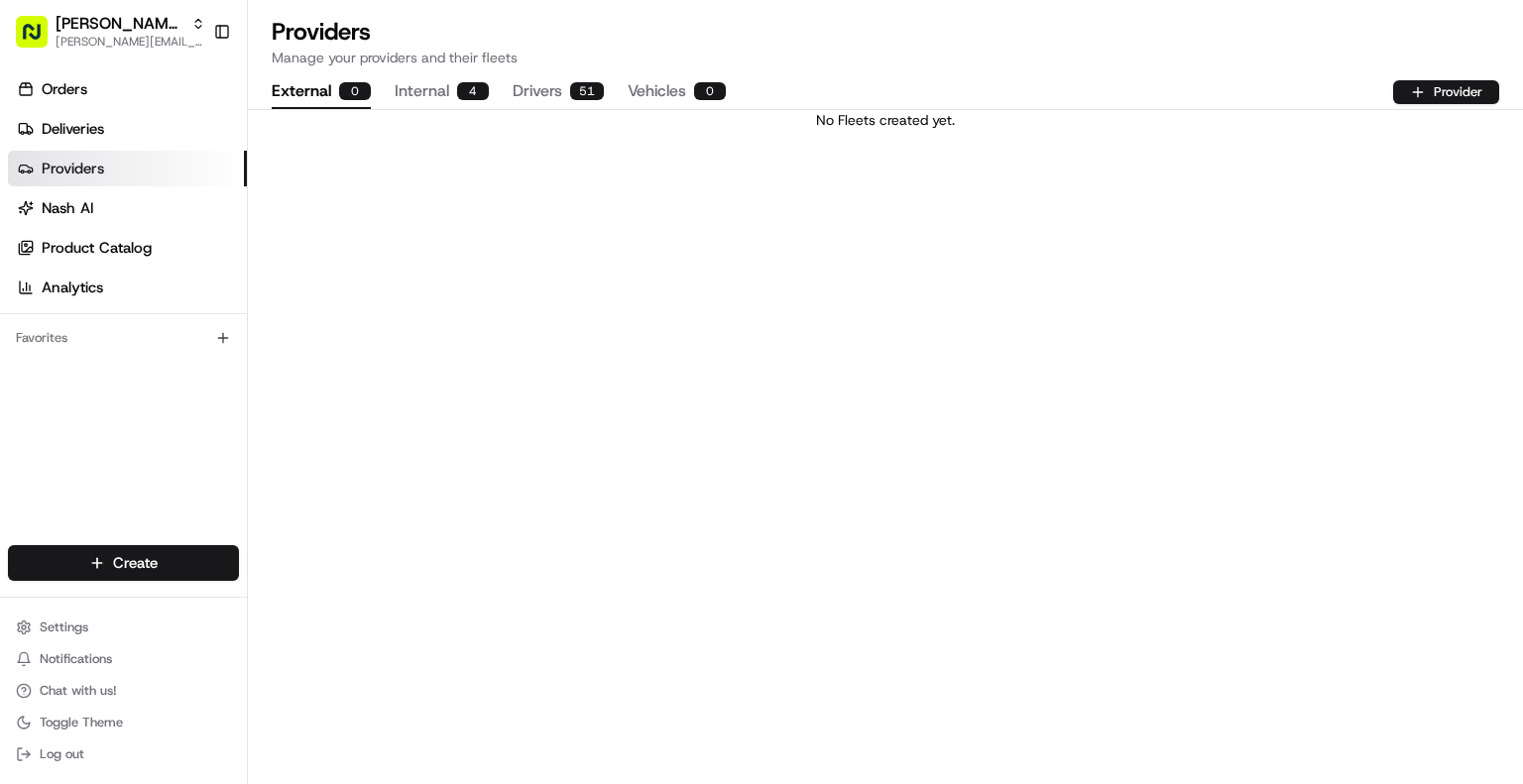 click on "Drivers 51" at bounding box center (558, 92) 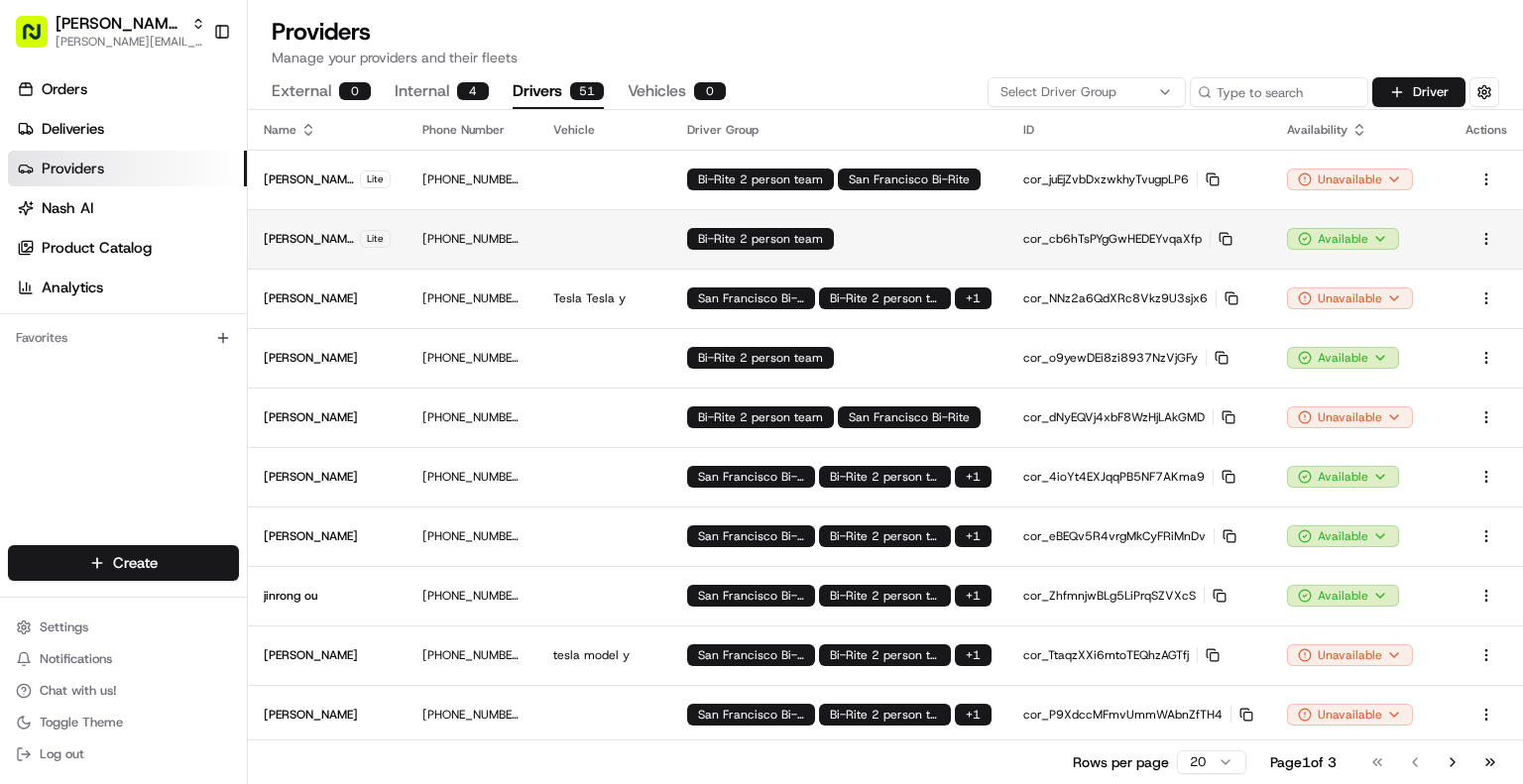 click at bounding box center [605, 239] 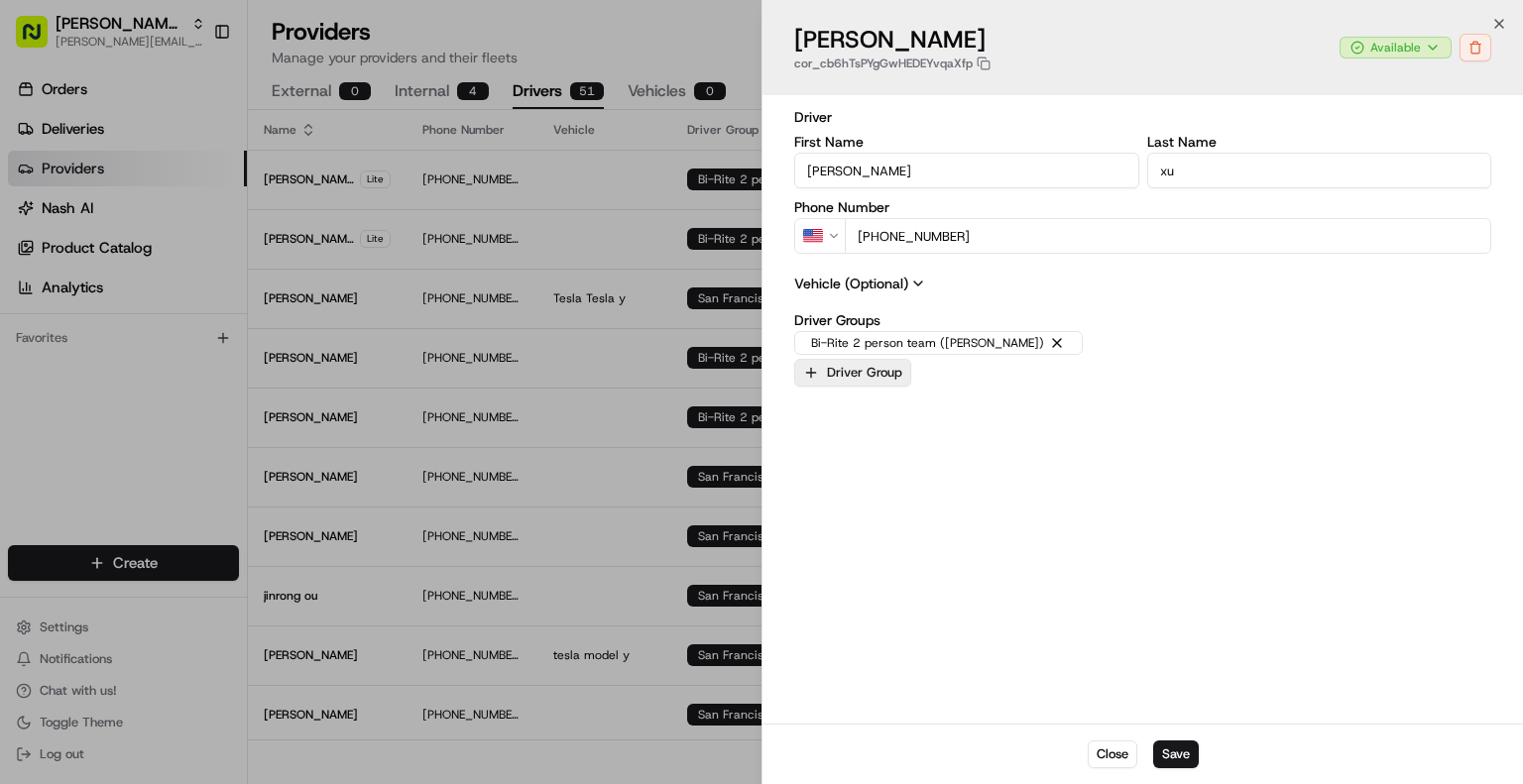 click on "Driver Group" at bounding box center (853, 373) 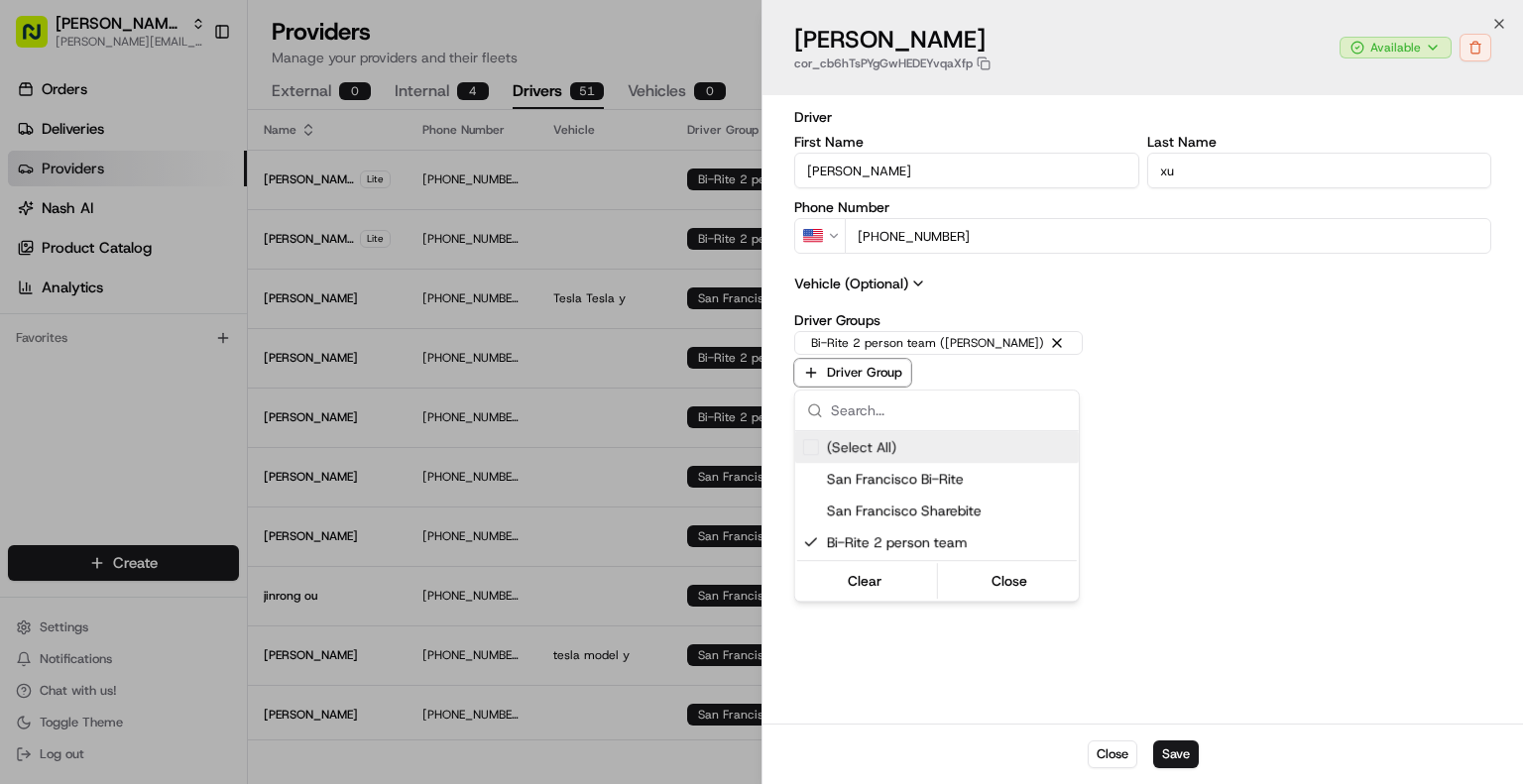 click at bounding box center (762, 392) 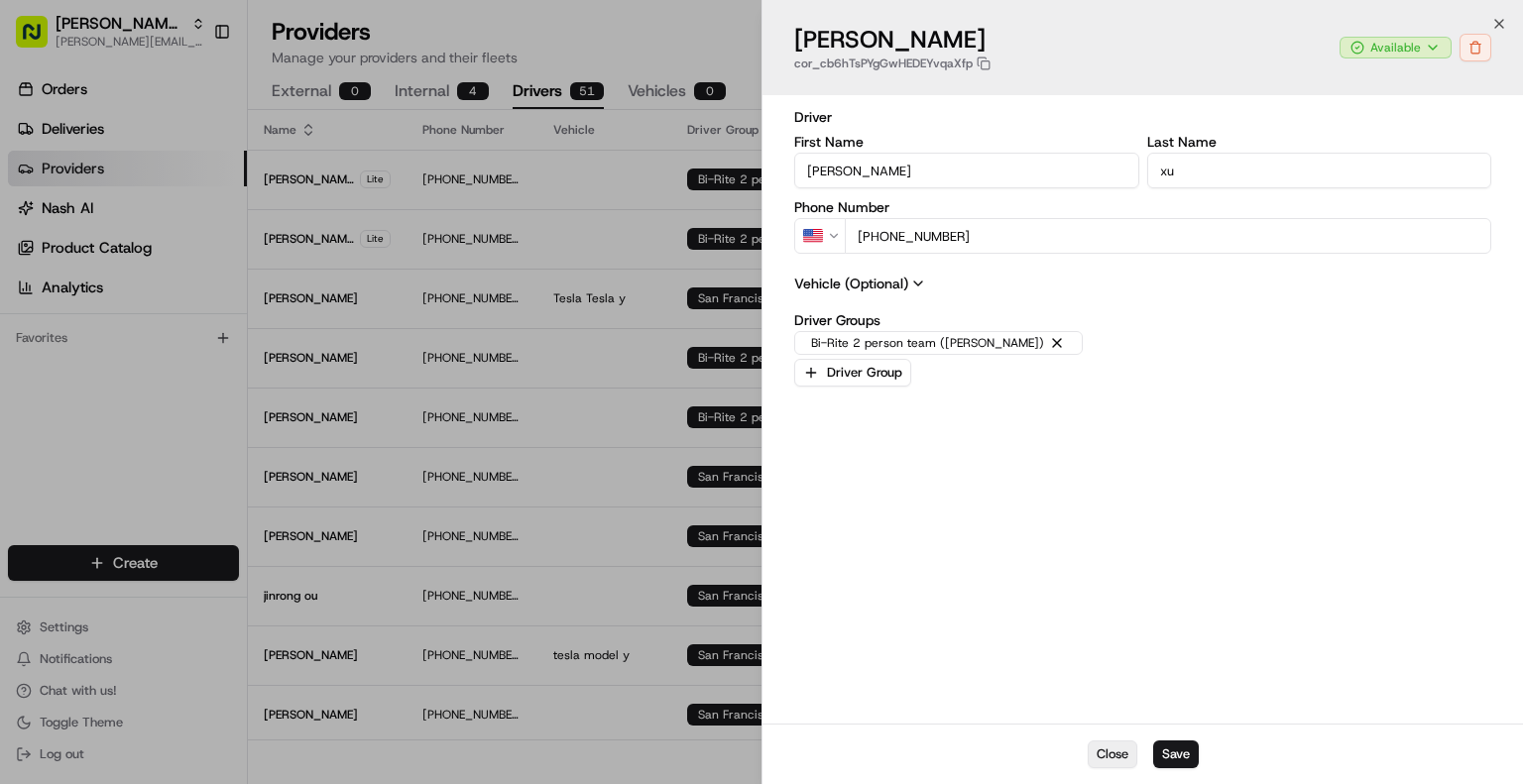 click on "Close" at bounding box center [1113, 754] 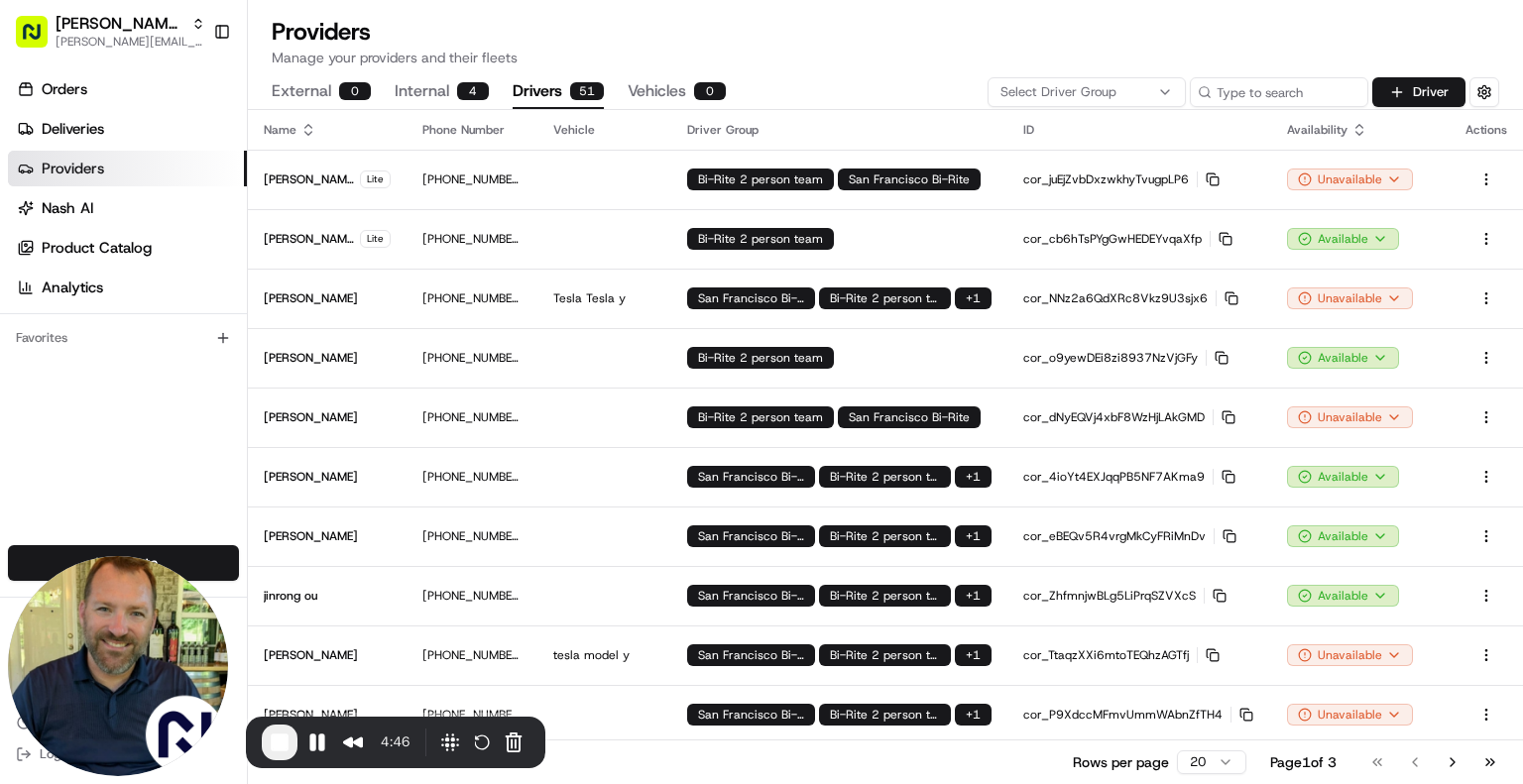 click on "Internal 4" at bounding box center (441, 92) 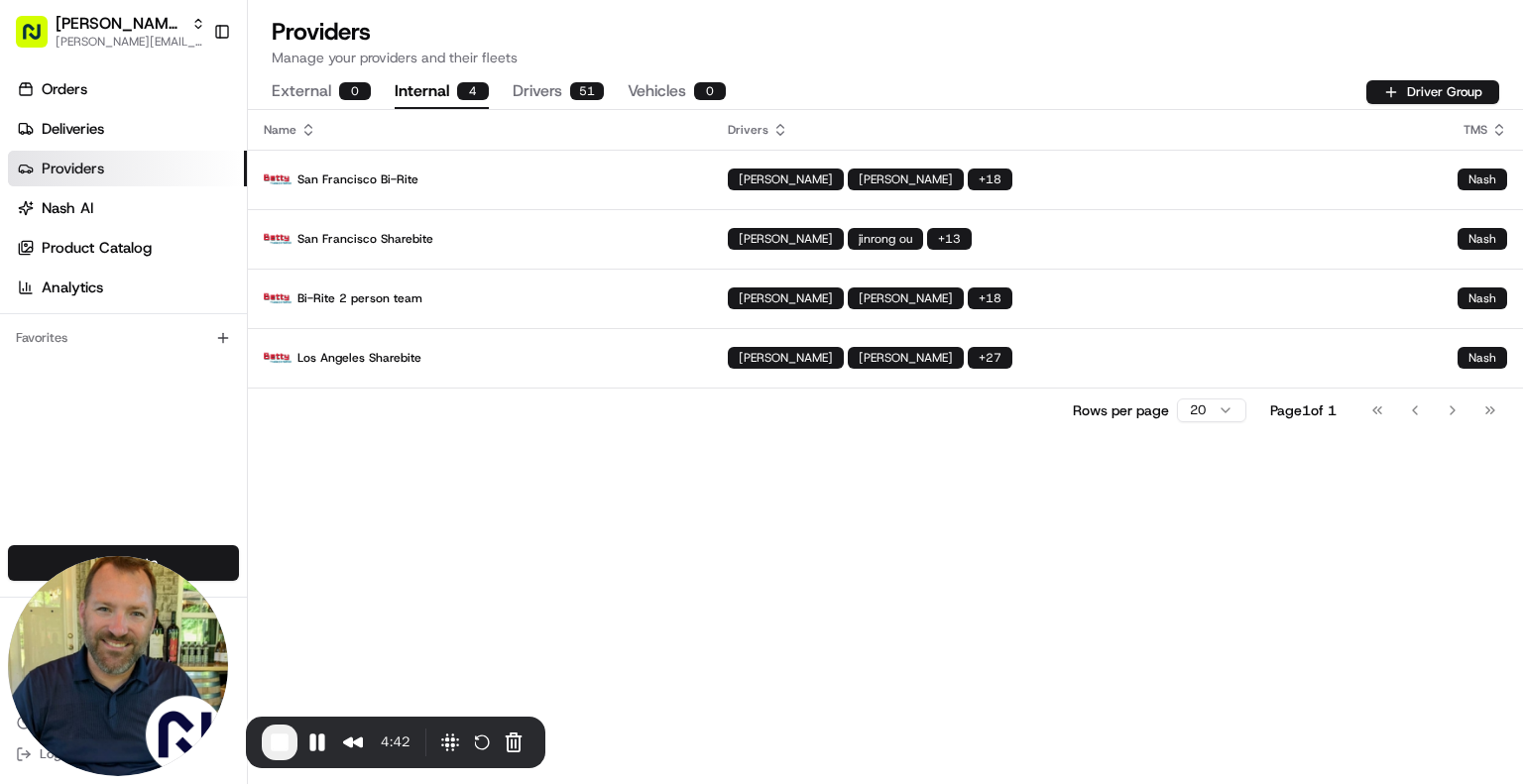 click on "Drivers 51" at bounding box center (558, 92) 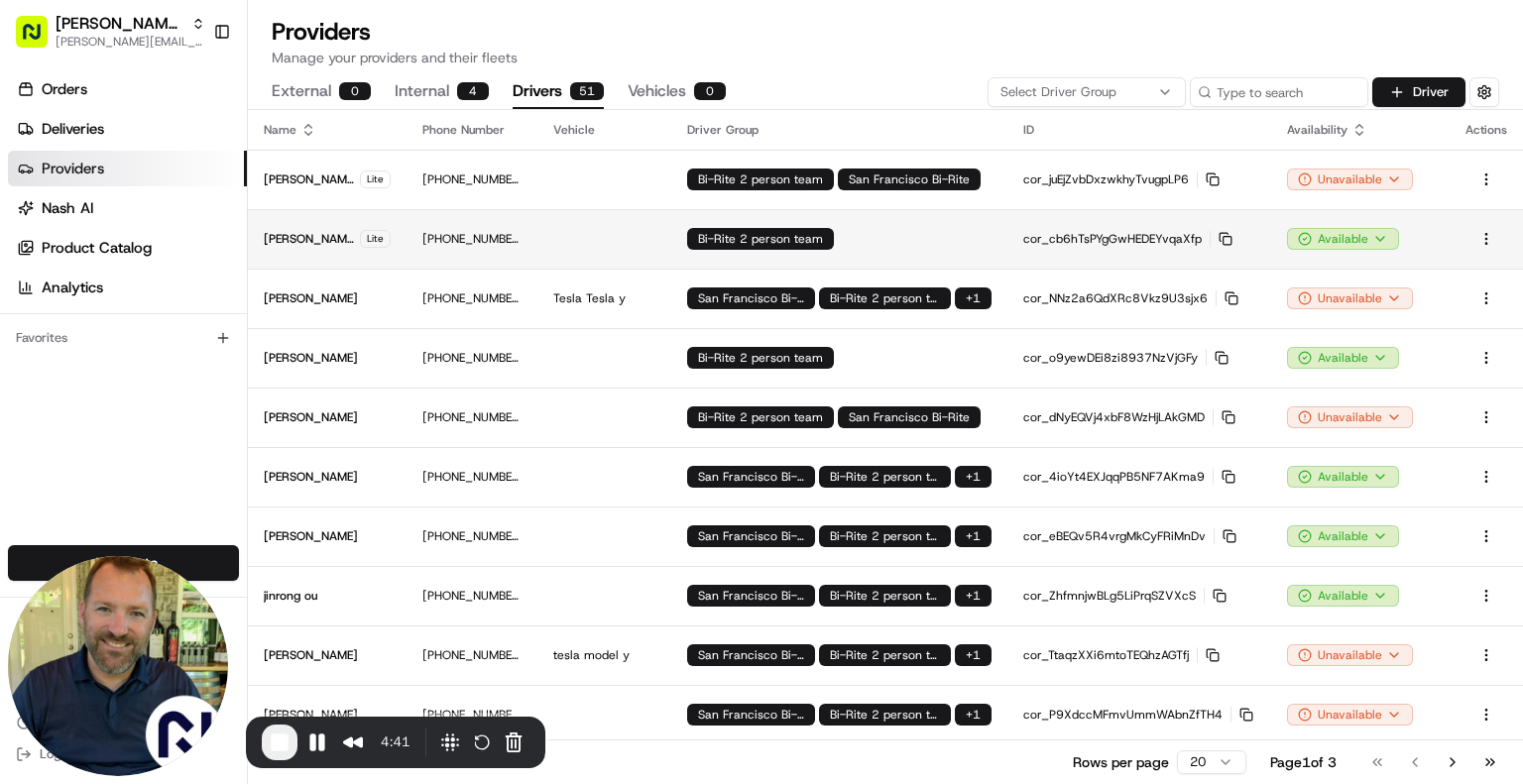 click at bounding box center (605, 239) 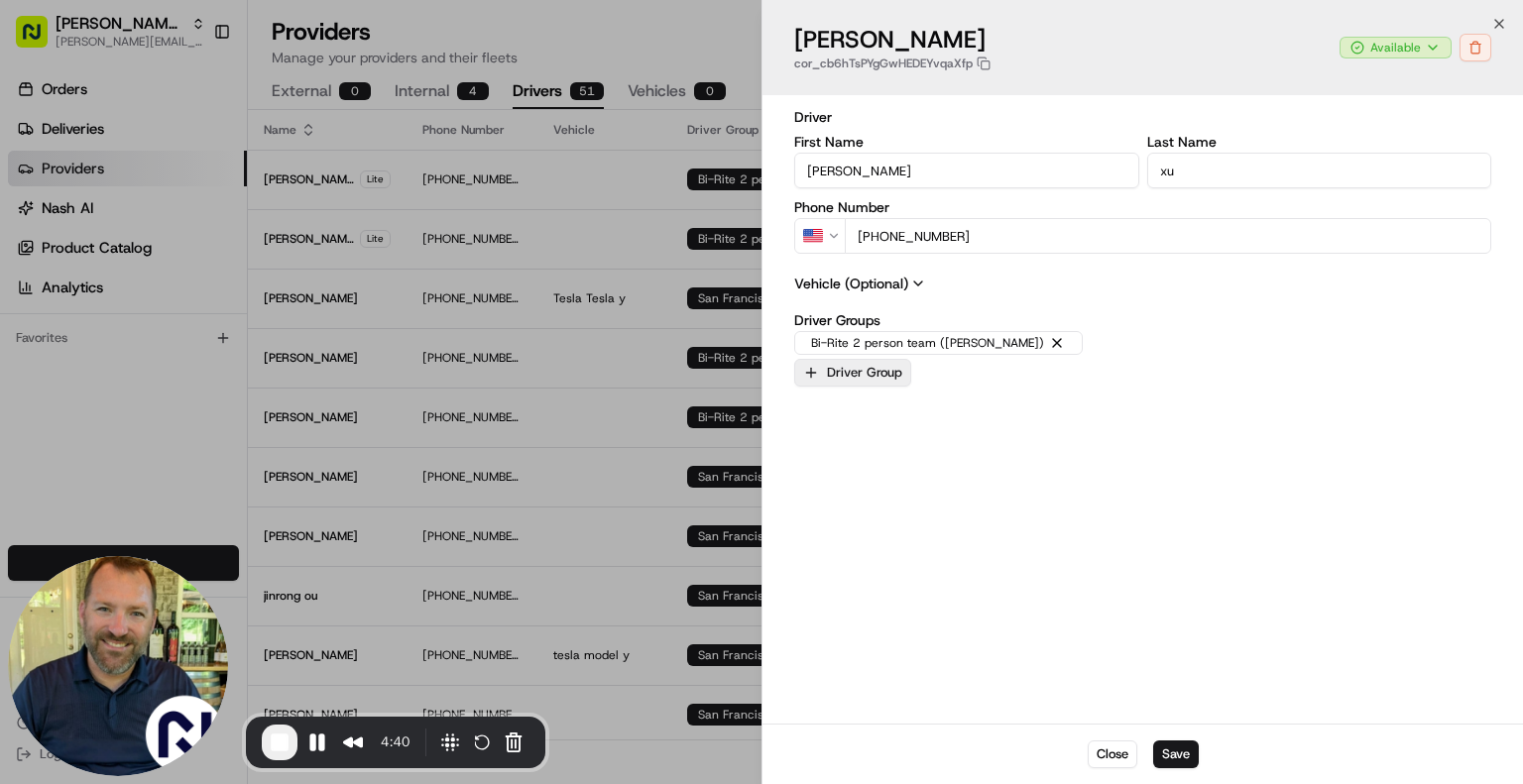 click on "Driver Group" at bounding box center [853, 373] 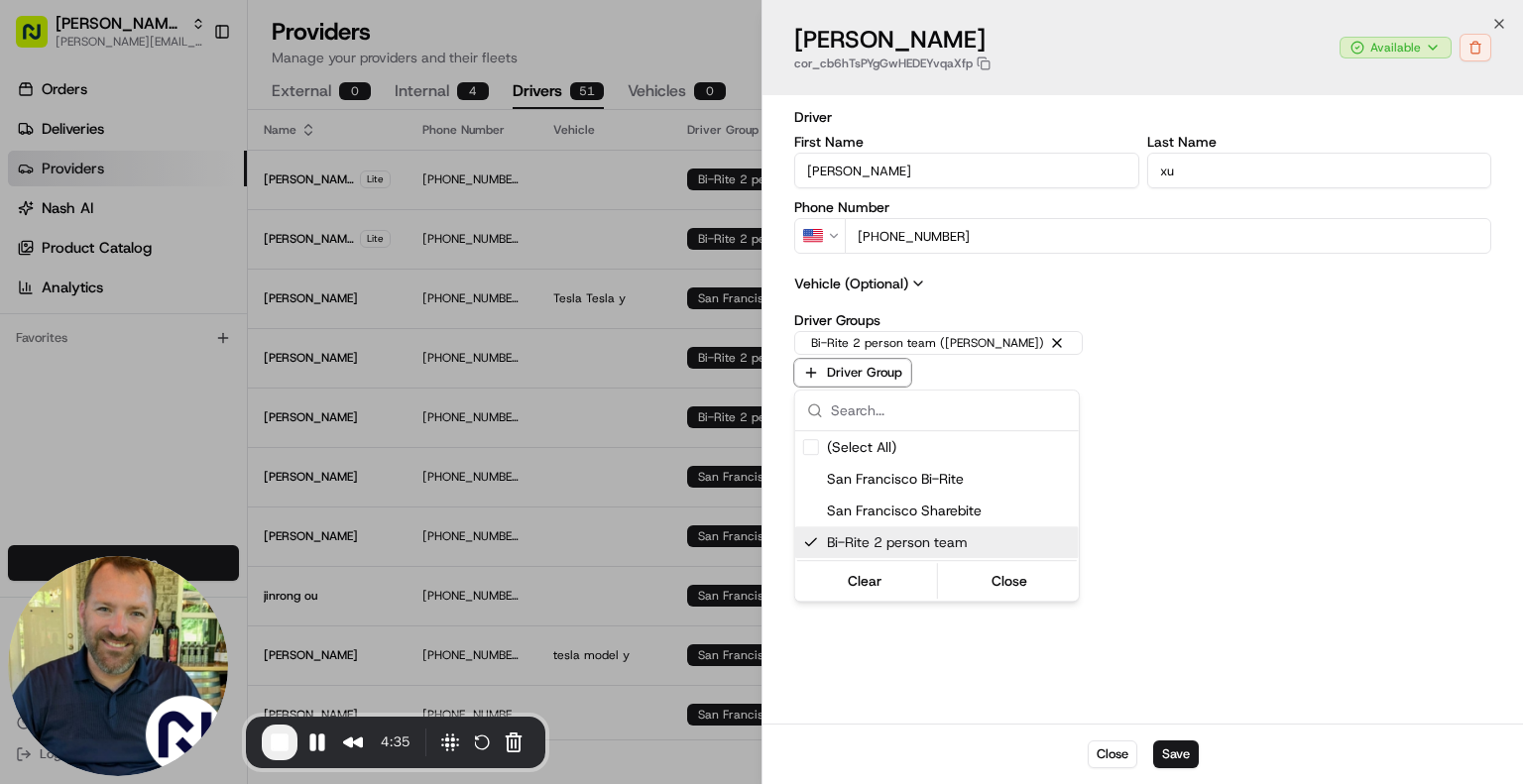 click at bounding box center [762, 392] 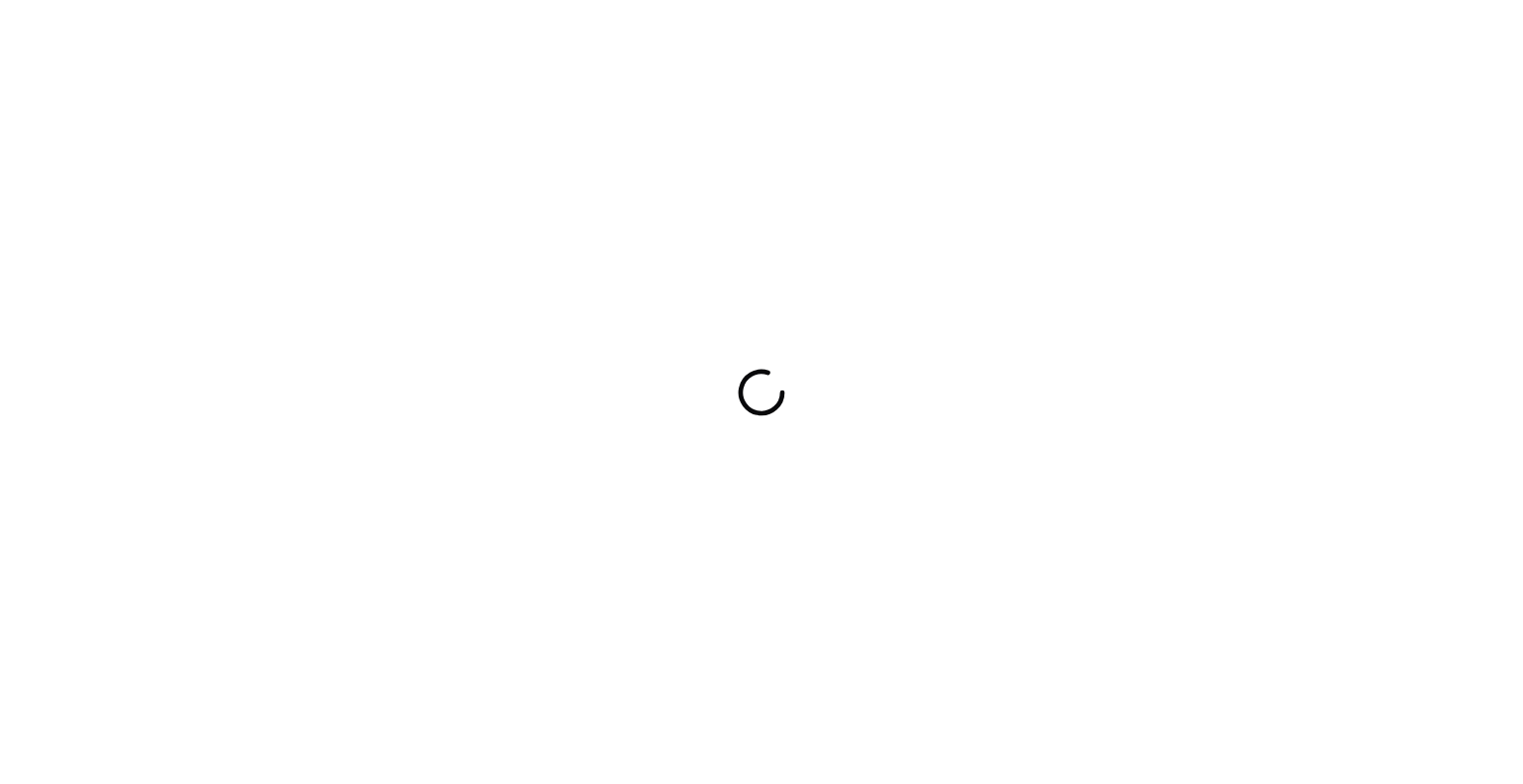 scroll, scrollTop: 0, scrollLeft: 0, axis: both 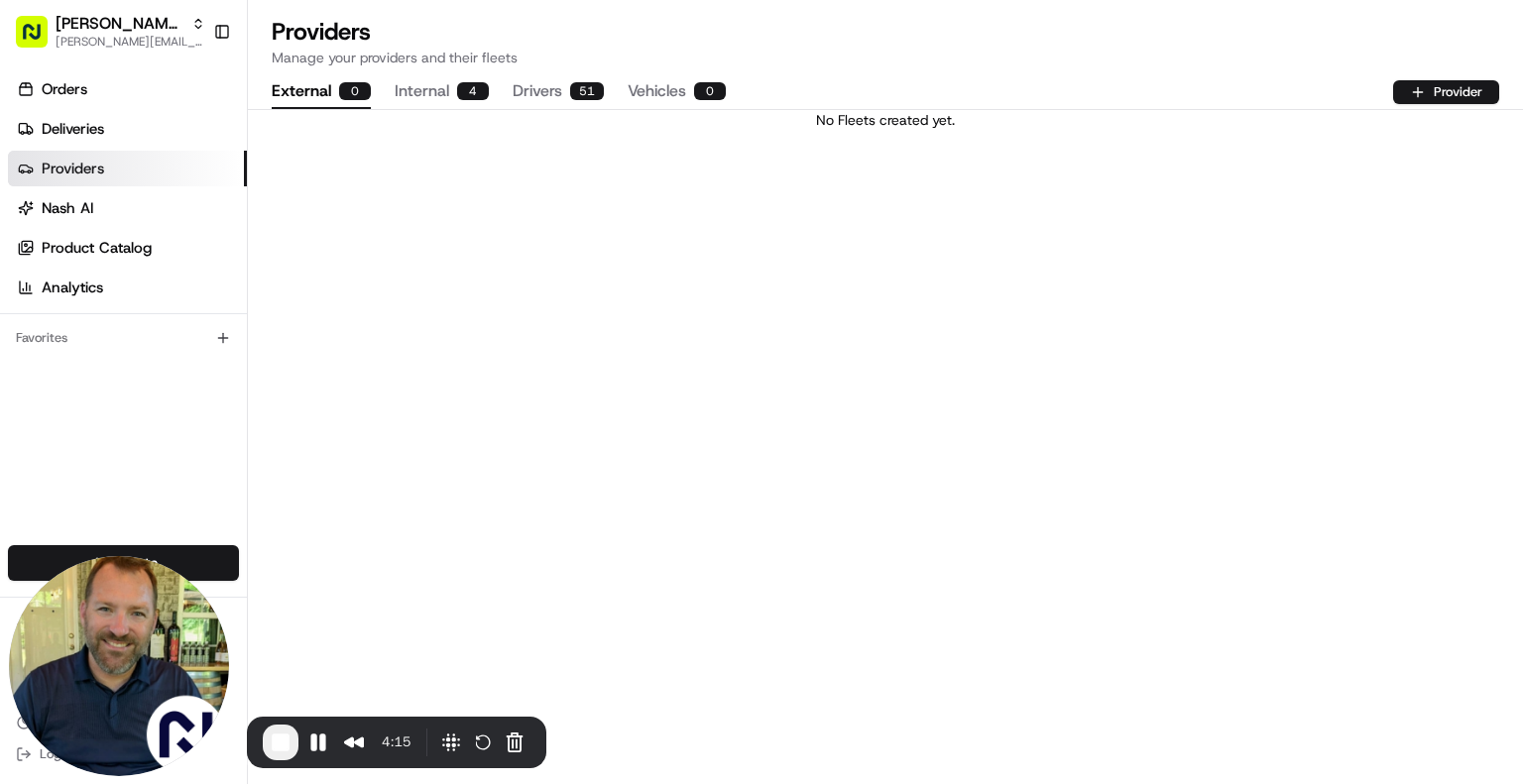 click on "Drivers 51" at bounding box center [558, 92] 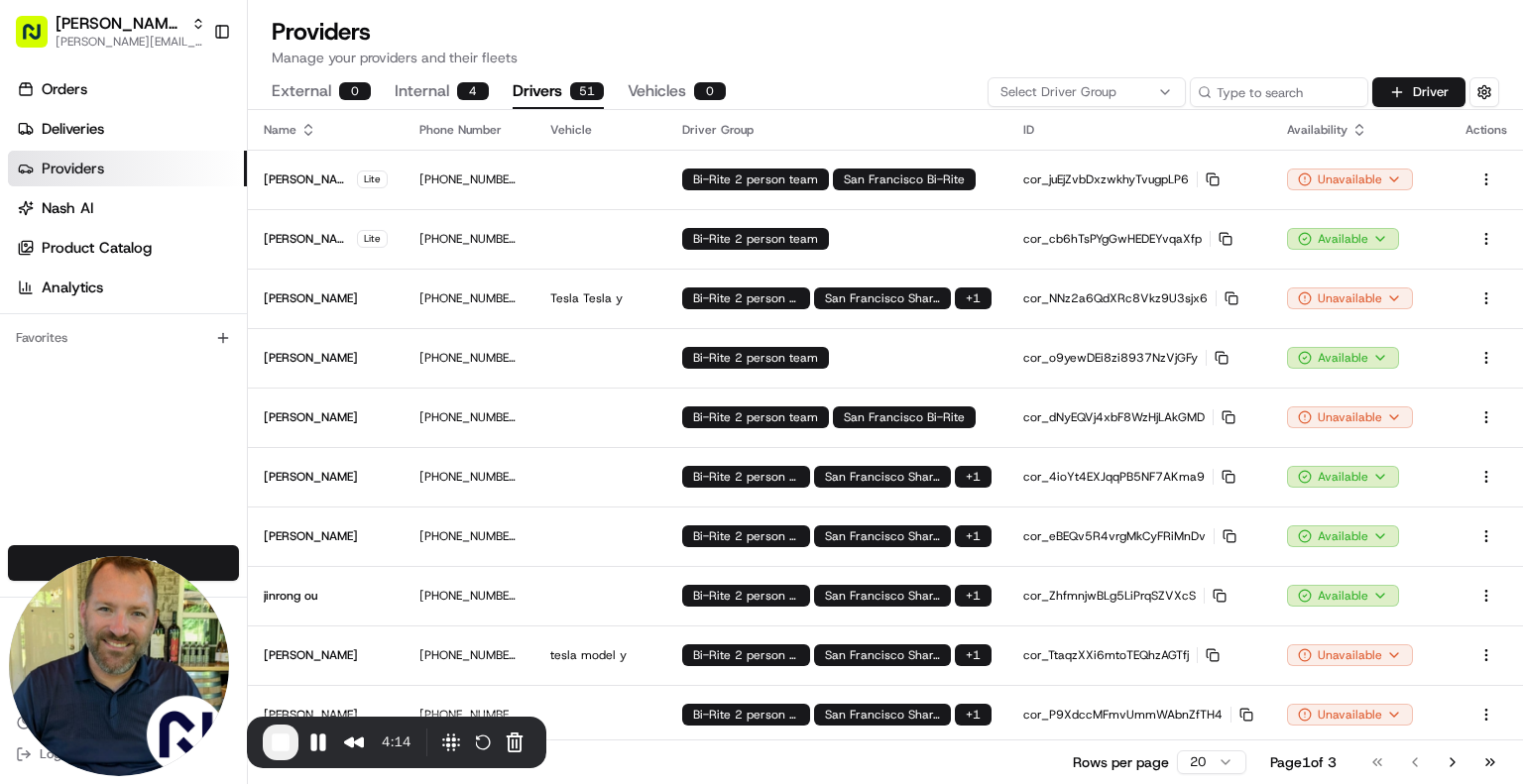 scroll, scrollTop: 0, scrollLeft: 0, axis: both 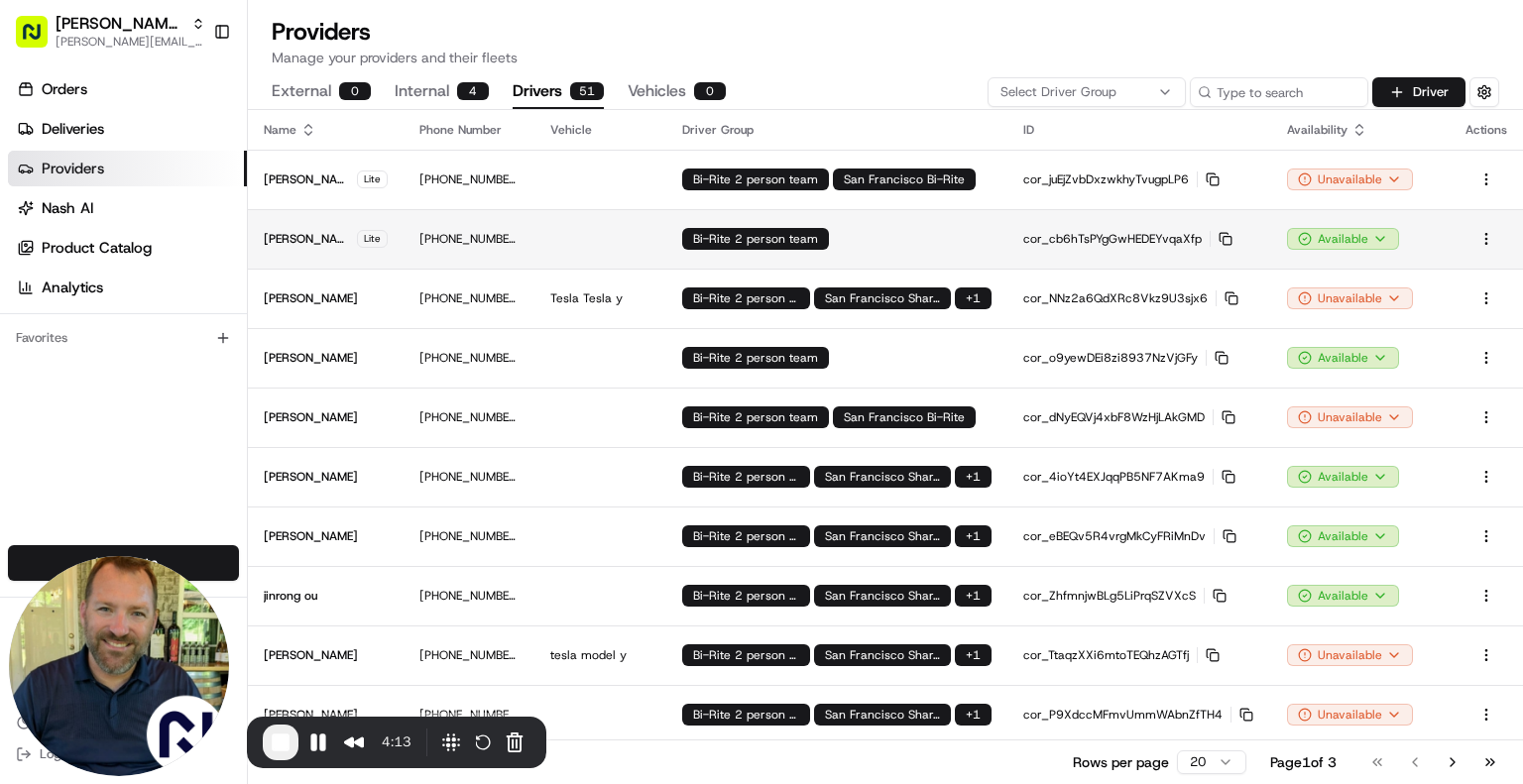 click at bounding box center [600, 239] 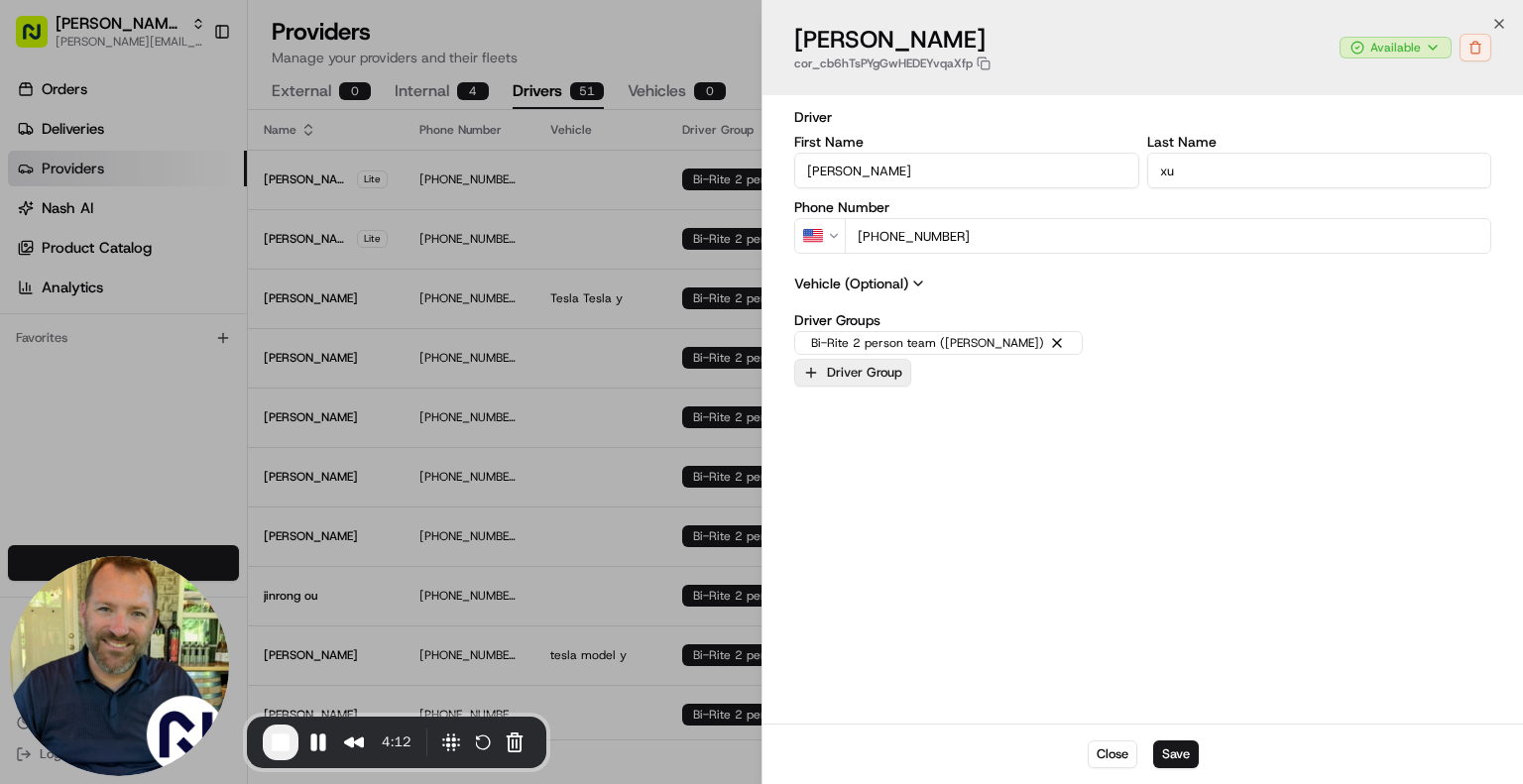 click on "Driver Group" at bounding box center (853, 373) 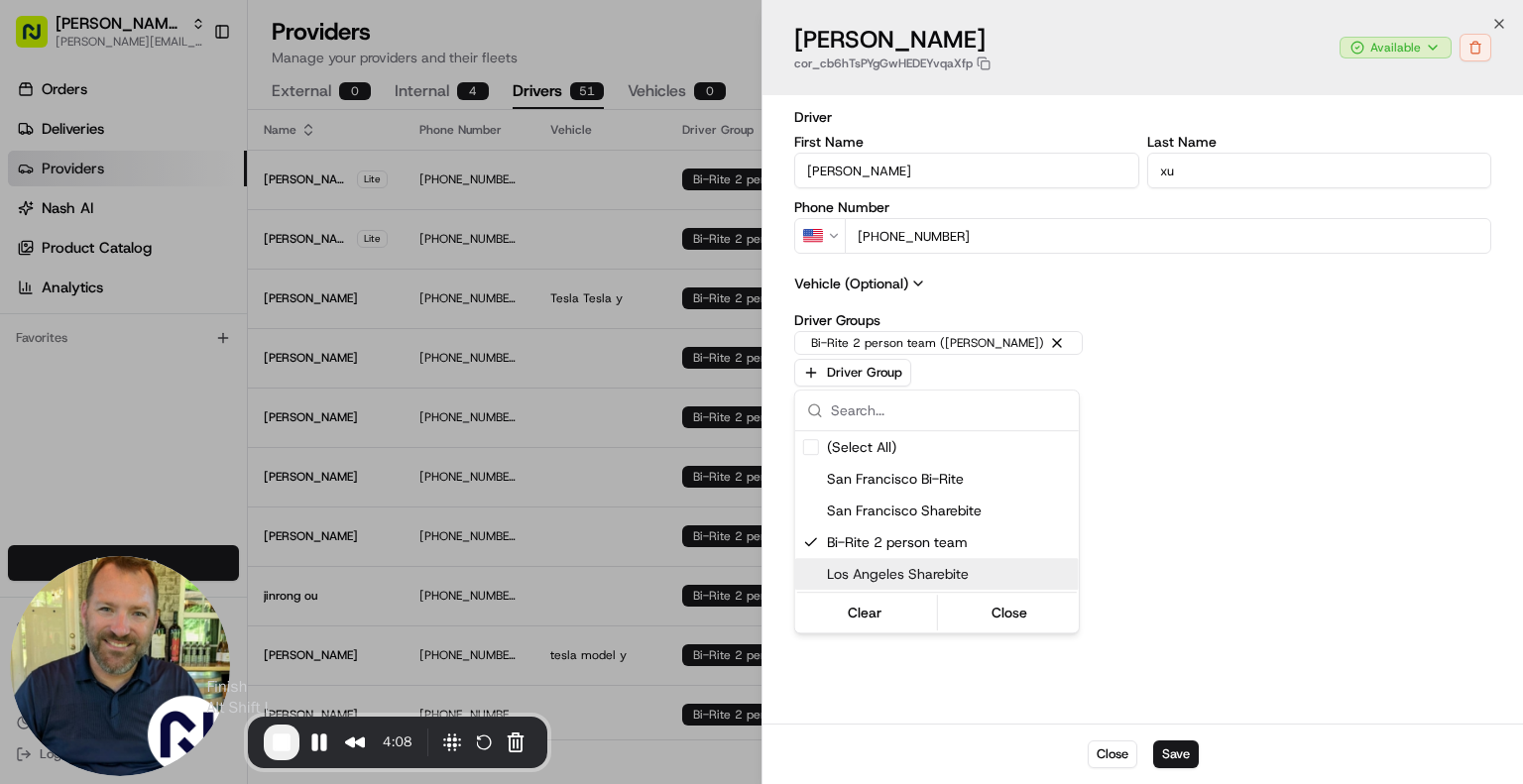 click at bounding box center (282, 742) 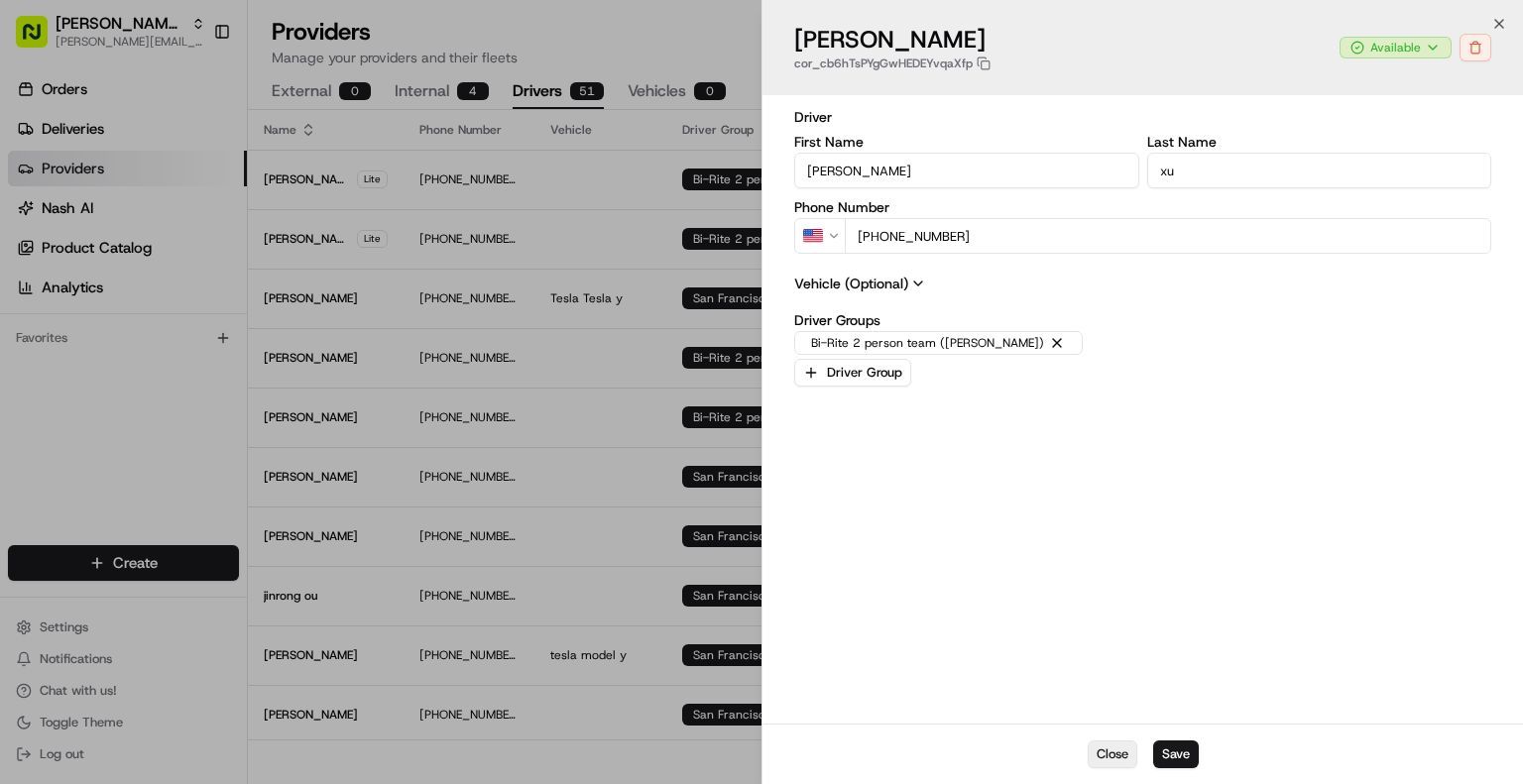 click on "Close" at bounding box center (1113, 754) 